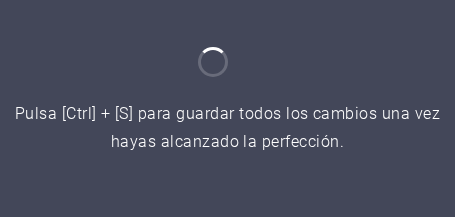 scroll, scrollTop: 0, scrollLeft: 0, axis: both 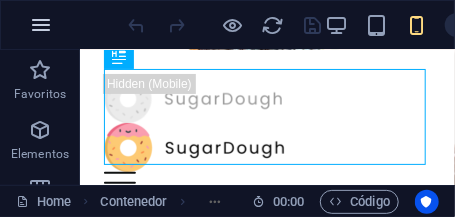 click at bounding box center (41, 25) 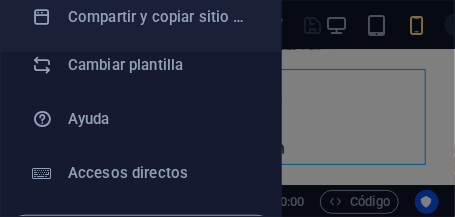 scroll, scrollTop: 166, scrollLeft: 0, axis: vertical 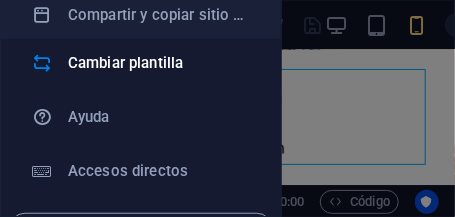 click on "Cambiar plantilla" at bounding box center [160, 63] 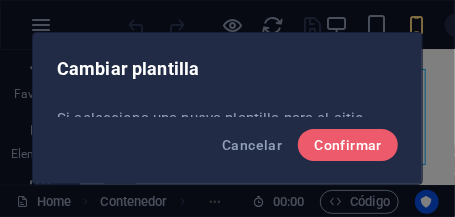 scroll, scrollTop: 1, scrollLeft: 0, axis: vertical 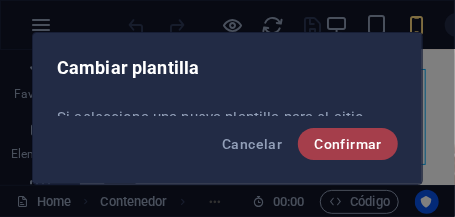 click on "Confirmar" at bounding box center [348, 144] 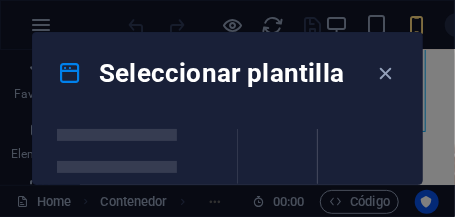 scroll, scrollTop: 349, scrollLeft: 0, axis: vertical 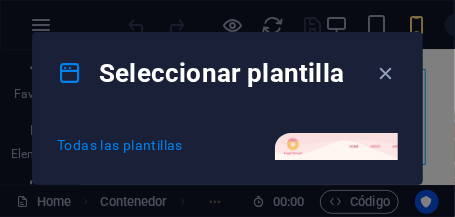 click on "Todas las plantillas" at bounding box center (122, 145) 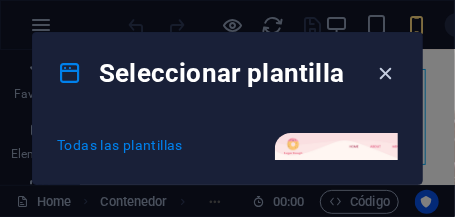 click at bounding box center [386, 73] 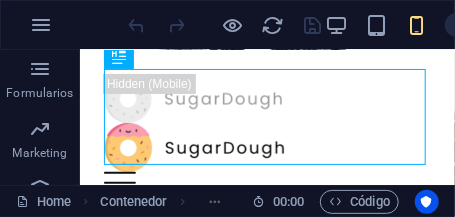 scroll, scrollTop: 765, scrollLeft: 0, axis: vertical 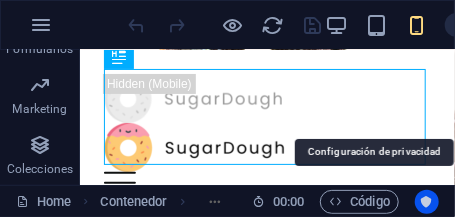 click at bounding box center (427, 202) 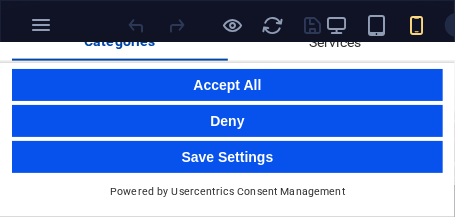 scroll, scrollTop: 0, scrollLeft: 0, axis: both 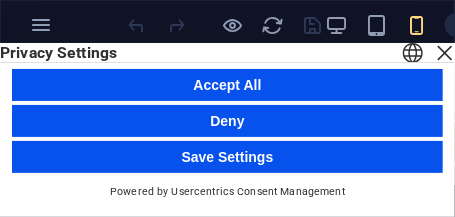 click on "100% Más" at bounding box center [227, 25] 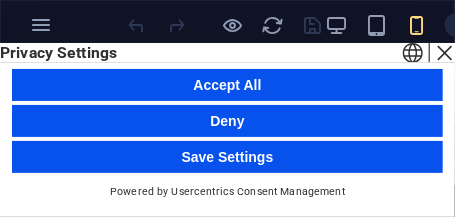 click at bounding box center [445, 53] 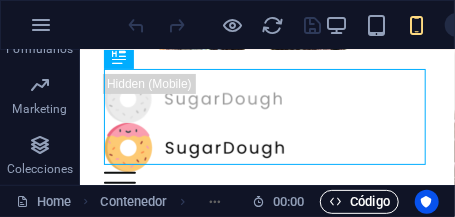 click on "Código" at bounding box center (359, 202) 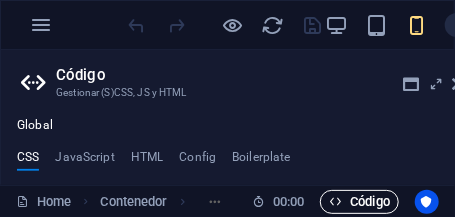 scroll, scrollTop: 60, scrollLeft: 0, axis: vertical 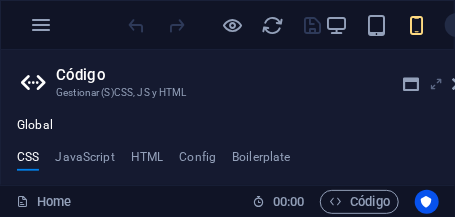 click at bounding box center (436, 84) 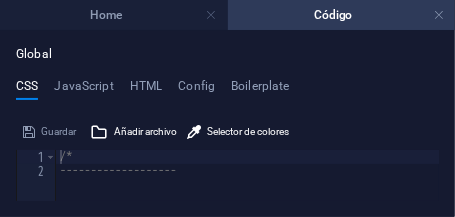 scroll, scrollTop: 0, scrollLeft: 0, axis: both 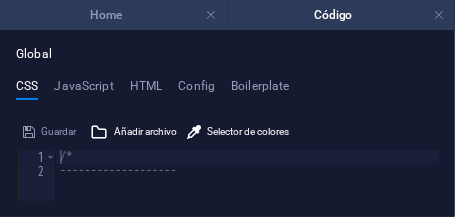 click on "Home" at bounding box center (114, 15) 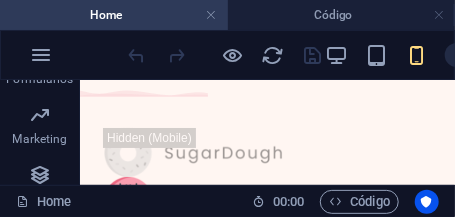 scroll, scrollTop: 60, scrollLeft: 0, axis: vertical 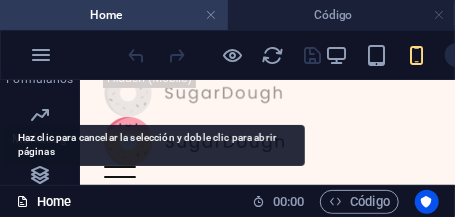 click on "Home" at bounding box center (43, 202) 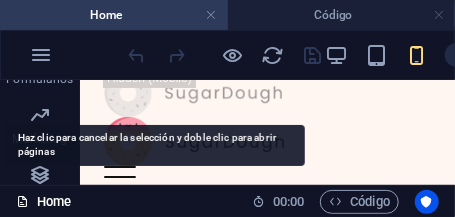 click on "Home" at bounding box center (43, 202) 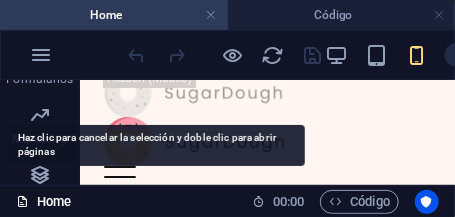 click on "Home" at bounding box center (43, 202) 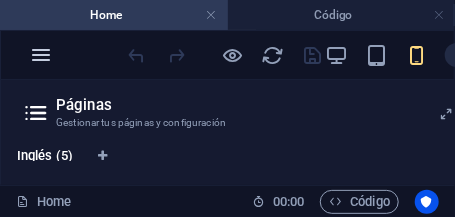 click at bounding box center [41, 55] 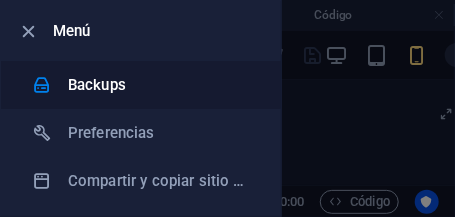click on "Backups" at bounding box center [160, 85] 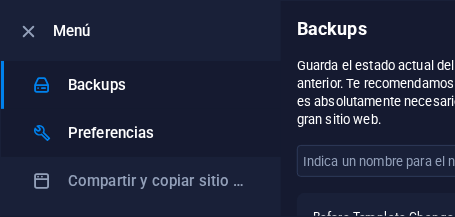 click on "Preferencias" at bounding box center (160, 133) 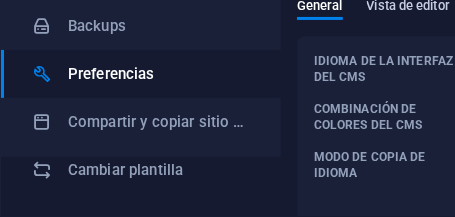 scroll, scrollTop: 33, scrollLeft: 0, axis: vertical 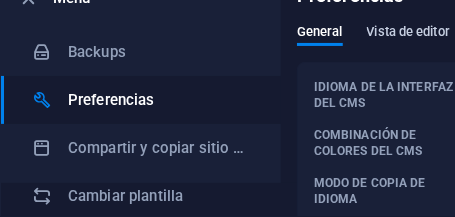 click on "Vista de editor" at bounding box center [408, 34] 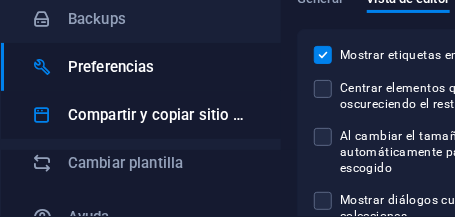 scroll, scrollTop: 133, scrollLeft: 0, axis: vertical 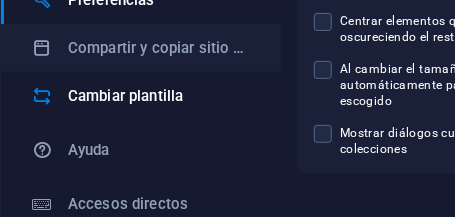 click on "Cambiar plantilla" at bounding box center [160, 96] 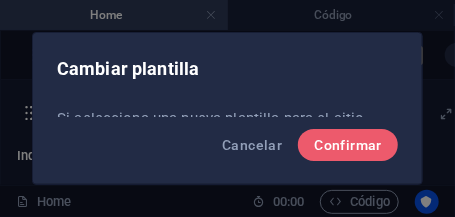 click on "Cambiar plantilla" at bounding box center [227, 69] 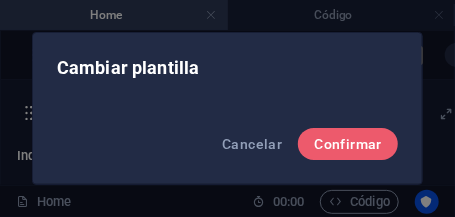 scroll, scrollTop: 52, scrollLeft: 0, axis: vertical 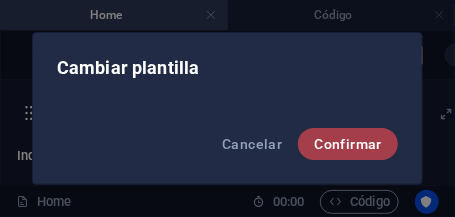 click on "Confirmar" at bounding box center [348, 144] 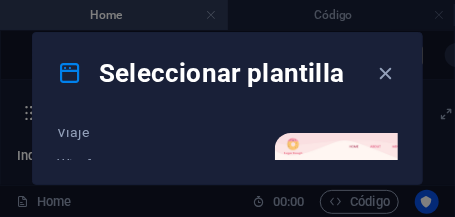 scroll, scrollTop: 769, scrollLeft: 0, axis: vertical 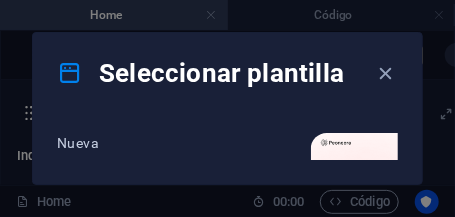 click on "Nueva" at bounding box center (122, 143) 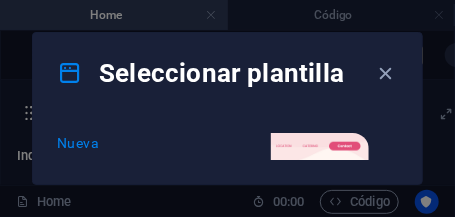 scroll, scrollTop: 0, scrollLeft: 0, axis: both 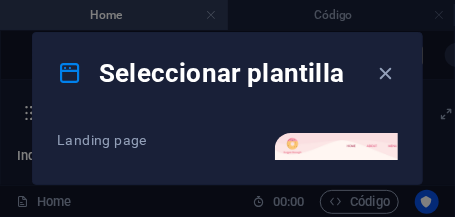 click on "Landing page" at bounding box center [122, 140] 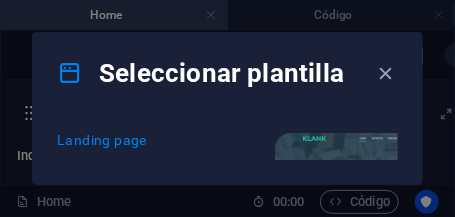 click at bounding box center [70, 73] 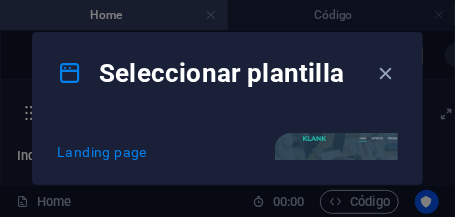 scroll, scrollTop: 133, scrollLeft: 0, axis: vertical 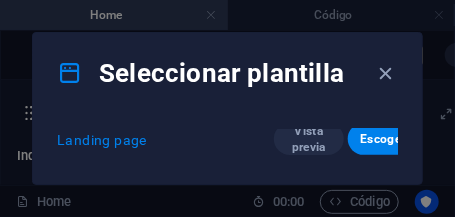 click at bounding box center (386, 73) 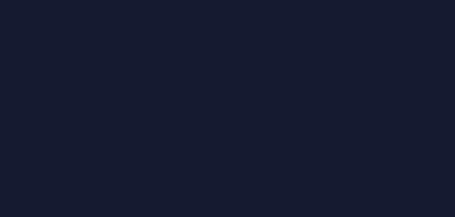scroll, scrollTop: 0, scrollLeft: 0, axis: both 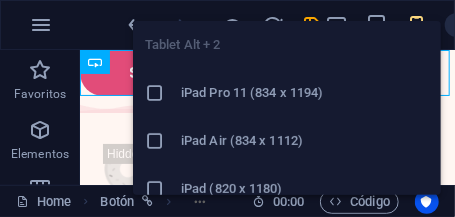 click on "iPad Pro 11 (834 x 1194)" at bounding box center (305, 93) 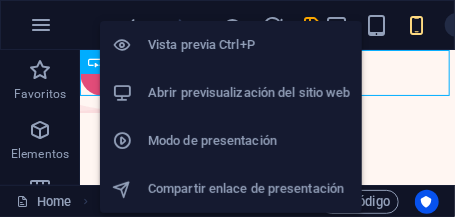 click on "Vista previa Ctrl+P" at bounding box center (231, 45) 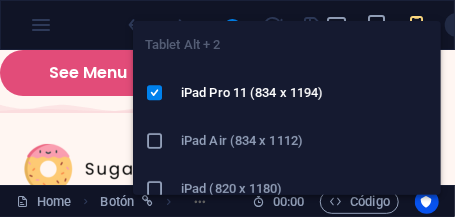 click on "iPad Air (834 x 1112)" at bounding box center (305, 141) 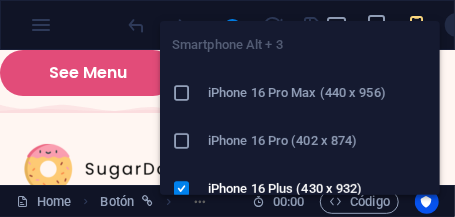 click on "Smartphone Alt + 3 iPhone 16 Pro Max (440 x 956) iPhone 16 Pro (402 x 874) iPhone 16 Plus (430 x 932) iPhone 16 (393 x 852) iPhone 15 Pro Max (430 x 932) iPhone 15/15 Pro (393 x 852) iPhone 14 Pro Max (430 x 932) iPhone 14 Pro (393 x 852) iPhone 14 Plus (428 x 926) iPhone 14 (390 x 844) iPhone 13 Pro Max (428 x 926) iPhone 13/13 Pro (390 x 844) iPhone 13 Mini (375 x 812) iPhone SE (2nd gen) (375 x 667) Galaxy S22/S23/S24 Ultra (384 x 824) Galaxy S22/S23/S24 Plus (384 x 832) Galaxy S22/S23/S24 (360 x 780) Galaxy S21 Ultra/Plus (384 x 854) Galaxy S21 (360 x 800) Galaxy S20 FE (412 x 914) Galaxy A32 (412 x 915) Pixel 9 Pro XL (428 x 926) Pixel 9/9 Pro (412 x 915) Pixel 8/8 Pro (412 x 732) Pixel 7/7 Pro (412 x 915) Pixel 6/6 Pro (412 x 915) Huawei P60 Pro (412 x 915) Huawei Mate 50 Pro (412 x 932) Huawei P50 Pro (412 x 915) Xiaomi 13 Pro (412 x 915) Xiaomi 12 Pro (412 x 915) Xiaomi Redmi Note 12 Pro (412 x 915)" at bounding box center (300, 813) 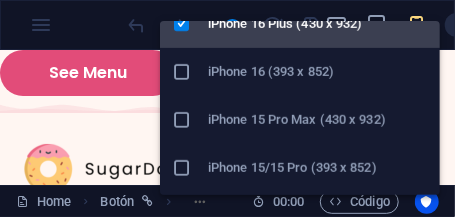 scroll, scrollTop: 266, scrollLeft: 0, axis: vertical 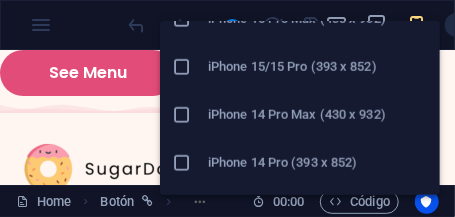 click on "iPhone 14 Pro (393 x 852)" at bounding box center [318, 163] 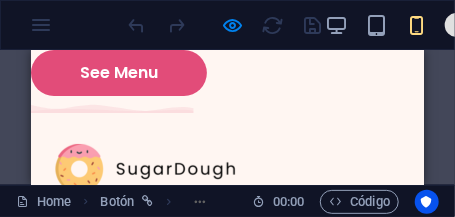 click on "100%" at bounding box center (480, 25) 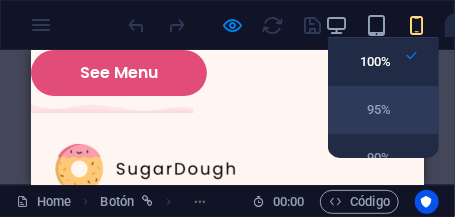 click on "95%" at bounding box center [383, 110] 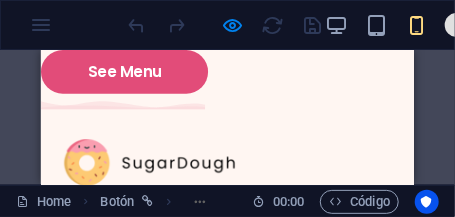 click on "95%" at bounding box center (480, 25) 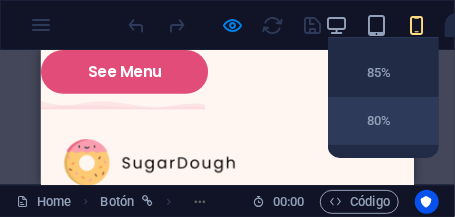 scroll, scrollTop: 133, scrollLeft: 0, axis: vertical 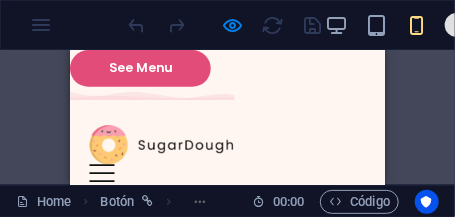 click on "80%" at bounding box center [480, 25] 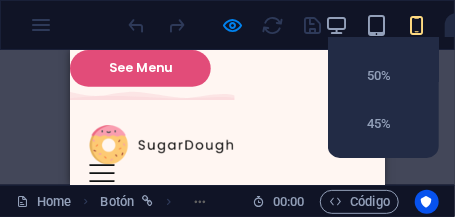scroll, scrollTop: 656, scrollLeft: 0, axis: vertical 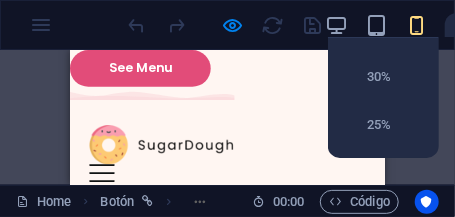 click on "25%" at bounding box center [383, 126] 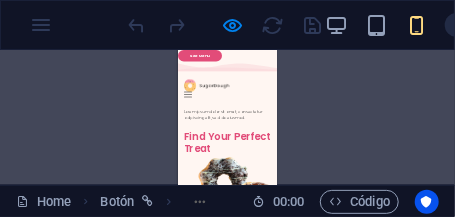 click at bounding box center (168, 201) 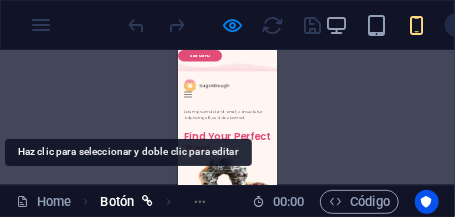 click on "Botón" at bounding box center [117, 202] 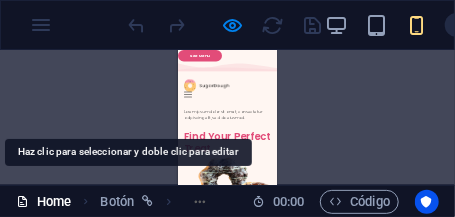 click on "Home" at bounding box center (43, 202) 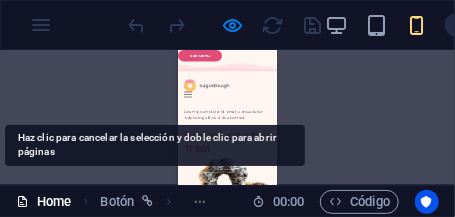 click on "Home" at bounding box center [43, 202] 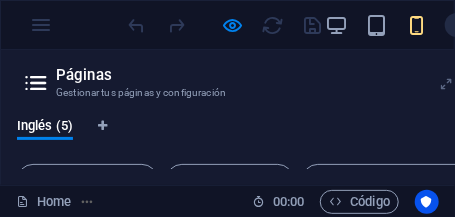 click at bounding box center (446, 84) 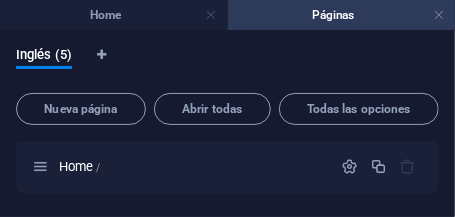 scroll, scrollTop: 0, scrollLeft: 0, axis: both 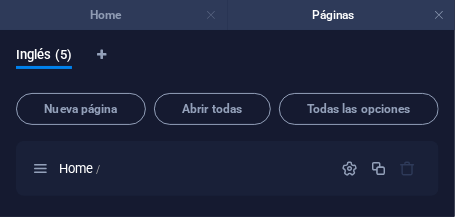 click at bounding box center (211, 15) 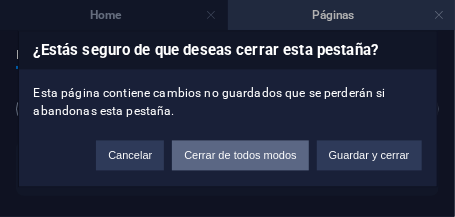 click on "Cerrar de todos modos" at bounding box center [240, 155] 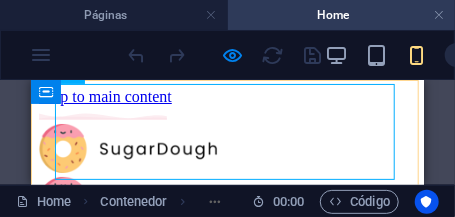 scroll, scrollTop: 384, scrollLeft: 0, axis: vertical 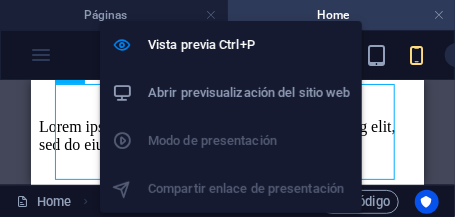 click on "Vista previa Ctrl+P Abrir previsualización del sitio web Modo de presentación Compartir enlace de presentación" at bounding box center [231, 109] 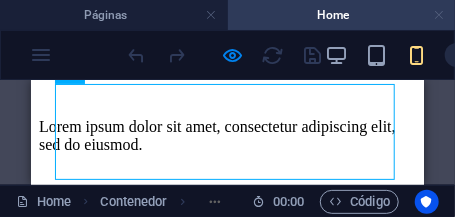 click at bounding box center (439, 15) 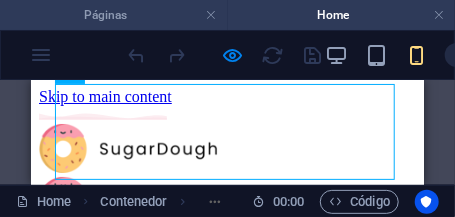 scroll, scrollTop: 384, scrollLeft: 0, axis: vertical 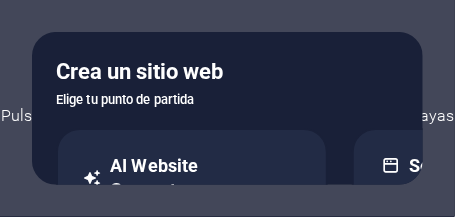 click on "Crea un sitio web Elige tu punto de partida AI Website Generator  Beta Deja que AI Website Generator cree un sitio web basado en los datos introducidos. Selección de plantillas Elige entre más de 150 plantillas y ajústalas a tus necesidades." at bounding box center [227, 108] 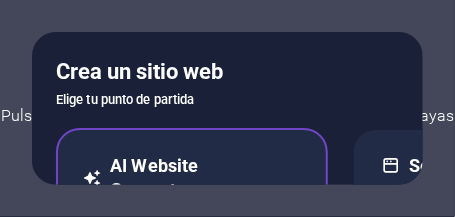 click on "AI Website Generator  Beta" at bounding box center [206, 178] 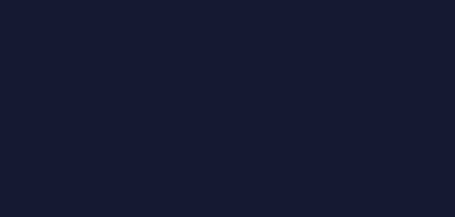 scroll, scrollTop: 0, scrollLeft: 0, axis: both 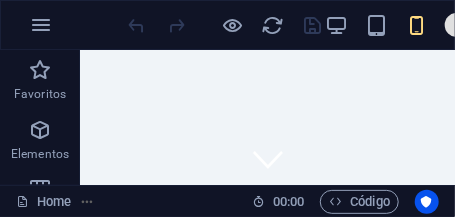 click on "100%" at bounding box center [480, 25] 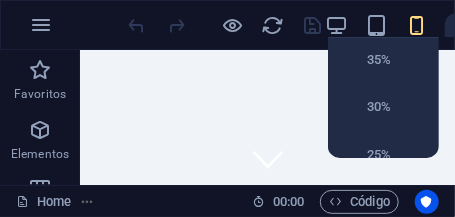 scroll, scrollTop: 656, scrollLeft: 0, axis: vertical 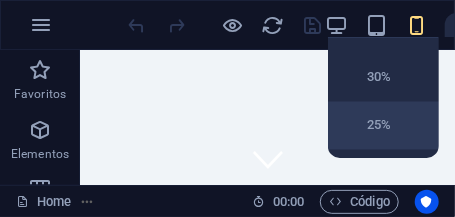 click on "25%" at bounding box center [383, 126] 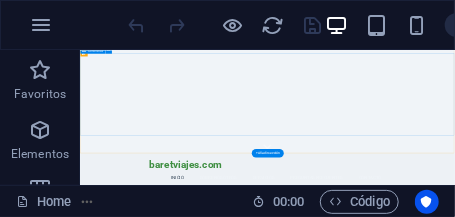 scroll, scrollTop: 133, scrollLeft: 0, axis: vertical 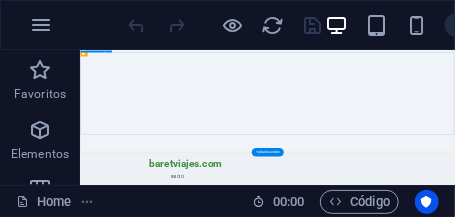 click on "Descubre el mundo con Baret Viajes" at bounding box center (829, 710) 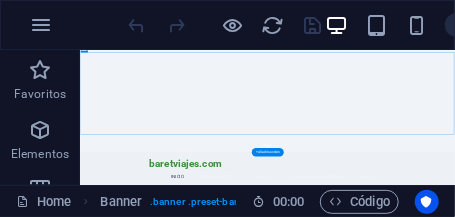 click at bounding box center (-670, -84) 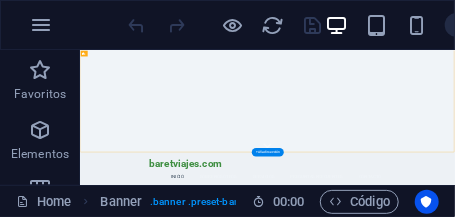 click at bounding box center [-670, -84] 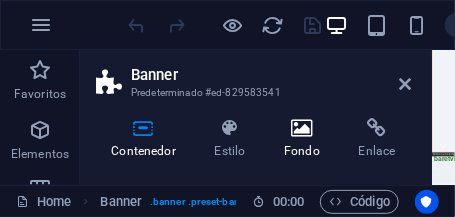 click at bounding box center (302, 128) 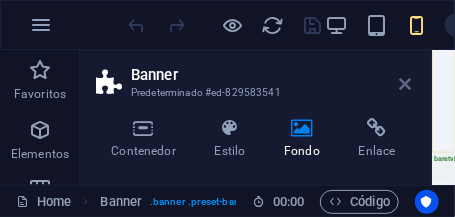 click at bounding box center (405, 84) 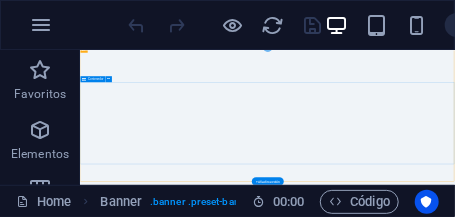 scroll, scrollTop: 133, scrollLeft: 0, axis: vertical 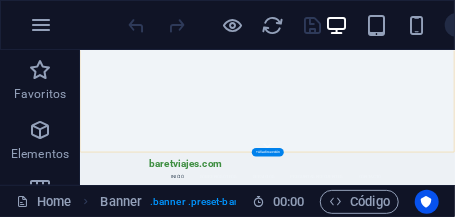 click at bounding box center (-2167, -84) 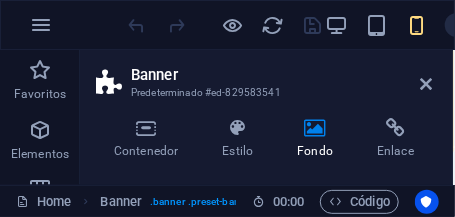 drag, startPoint x: 429, startPoint y: 95, endPoint x: 8, endPoint y: 233, distance: 443.04062 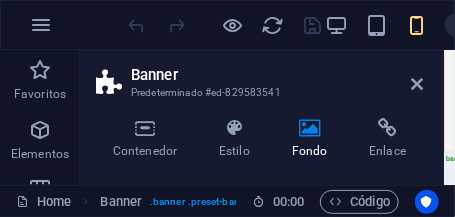 drag, startPoint x: 451, startPoint y: 105, endPoint x: 365, endPoint y: 107, distance: 86.023254 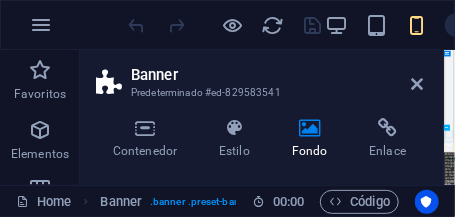 click at bounding box center (465, 425) 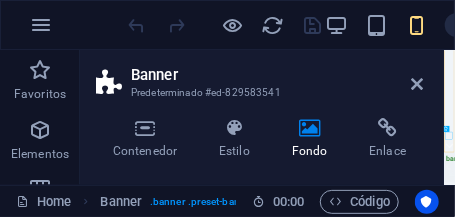 click at bounding box center [310, 128] 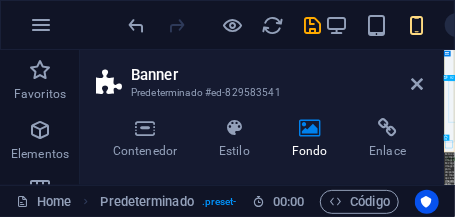click on "Descubre el mundo con Baret Viajes" at bounding box center (465, 741) 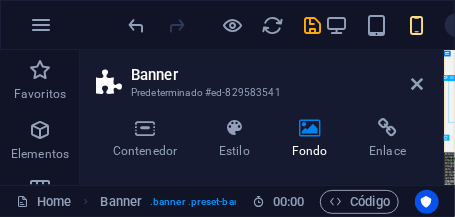 click on "Descubre el mundo con Baret Viajes" at bounding box center (465, 741) 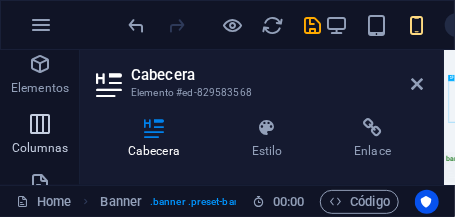 scroll, scrollTop: 100, scrollLeft: 0, axis: vertical 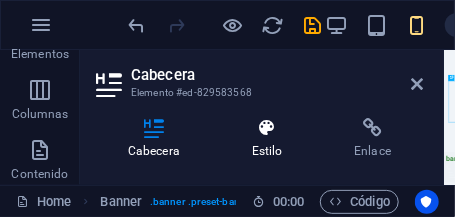 click on "Estilo" at bounding box center [271, 139] 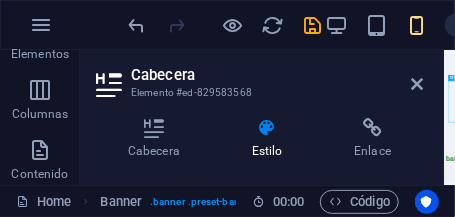 click at bounding box center (267, 128) 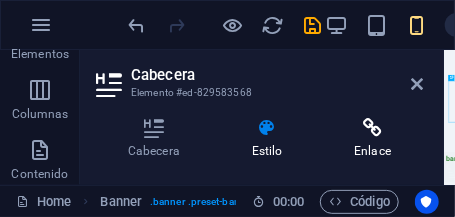 drag, startPoint x: 442, startPoint y: 127, endPoint x: 418, endPoint y: 128, distance: 24.020824 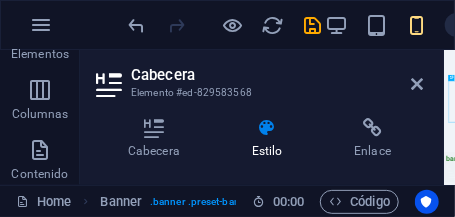 drag, startPoint x: 453, startPoint y: 80, endPoint x: 383, endPoint y: 101, distance: 73.082146 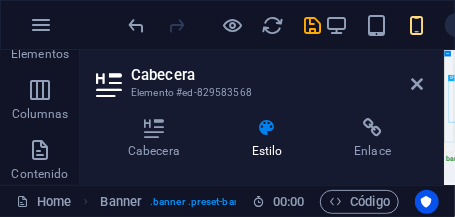 click on "Descubre el mundo con Baret Viajes" at bounding box center (465, 1128) 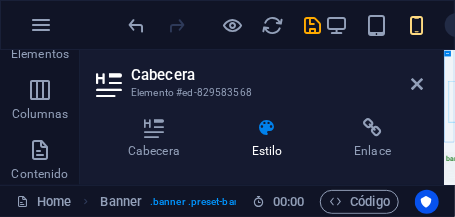 click on "Descubre el mundo con Baret Viajes" at bounding box center [465, 1128] 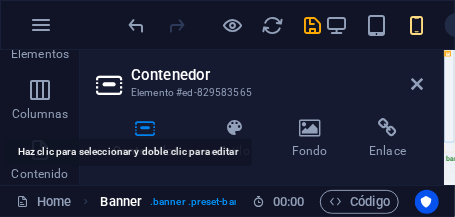 click on "Banner" at bounding box center [122, 202] 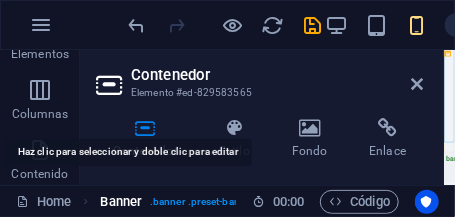 click on "Banner" at bounding box center (122, 202) 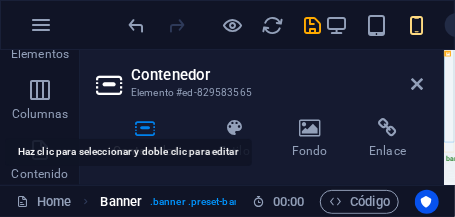 select on "s" 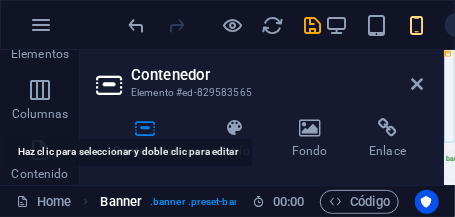 select on "progressive" 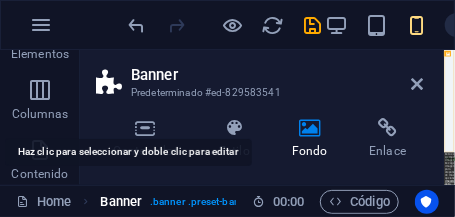 click on "Banner" at bounding box center (122, 202) 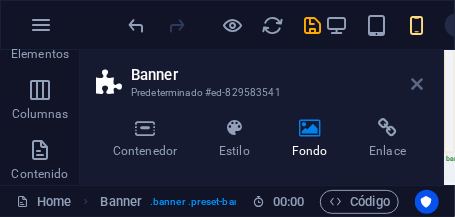 click at bounding box center (417, 84) 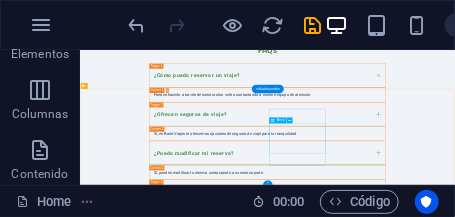scroll, scrollTop: 2902, scrollLeft: 0, axis: vertical 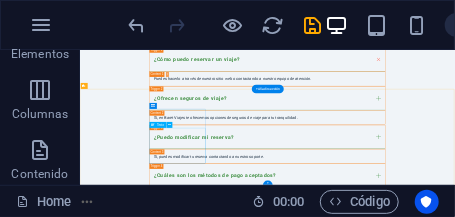 click on "Baret Viajes - Agencia de Viajes Multidestinos. Creamos experiencias de viaje memorables para ti. Contacto: info@example.com | Tel: ([COUNTRY]) [PHONE]" at bounding box center (207, 1850) 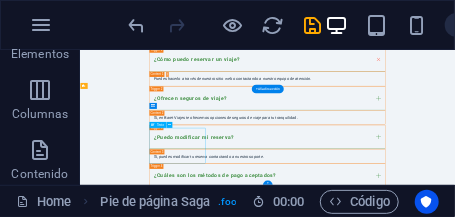 click on "Baret Viajes - Agencia de Viajes Multidestinos. Creamos experiencias de viaje memorables para ti. Contacto: info@example.com | Tel: ([COUNTRY]) [PHONE]" at bounding box center (207, 1850) 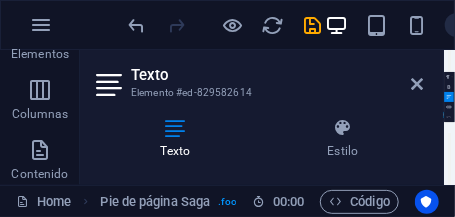 scroll, scrollTop: 7234, scrollLeft: 0, axis: vertical 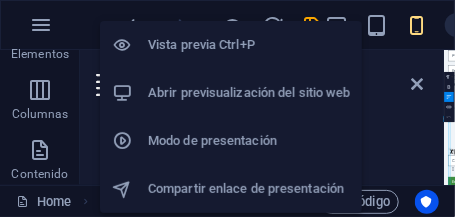 click on "Modo de presentación" at bounding box center [249, 141] 